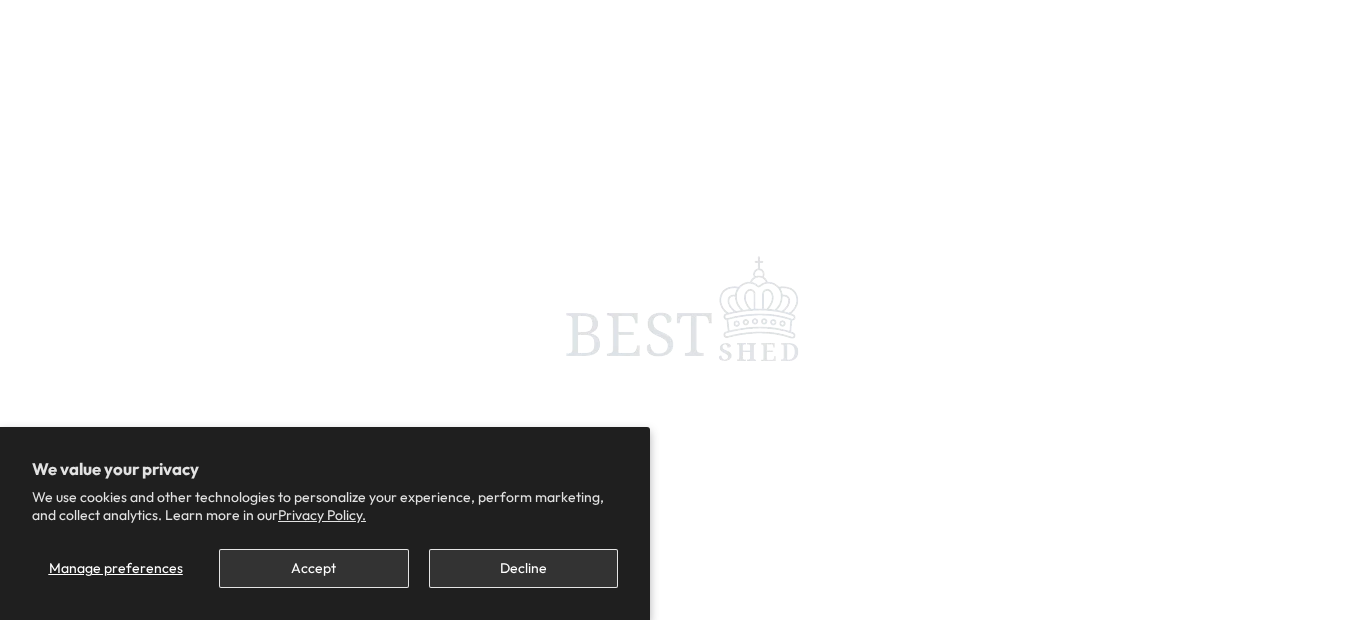 scroll, scrollTop: 1100, scrollLeft: 0, axis: vertical 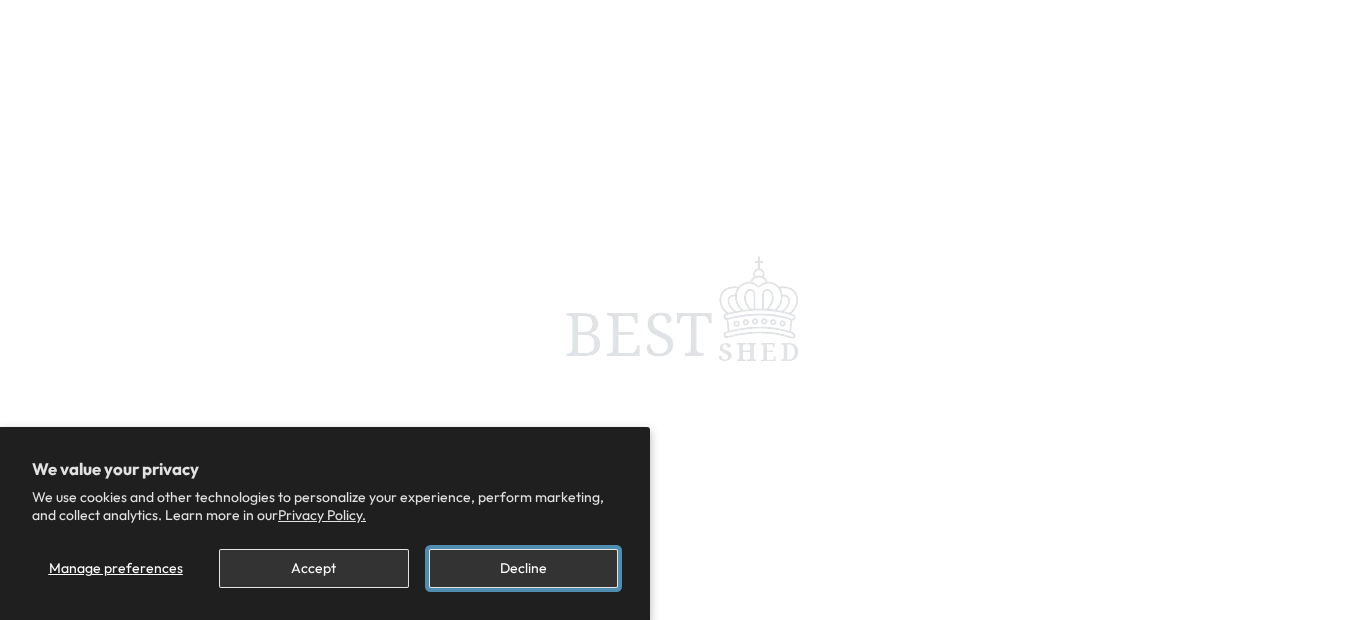 click on "Decline" at bounding box center (523, 568) 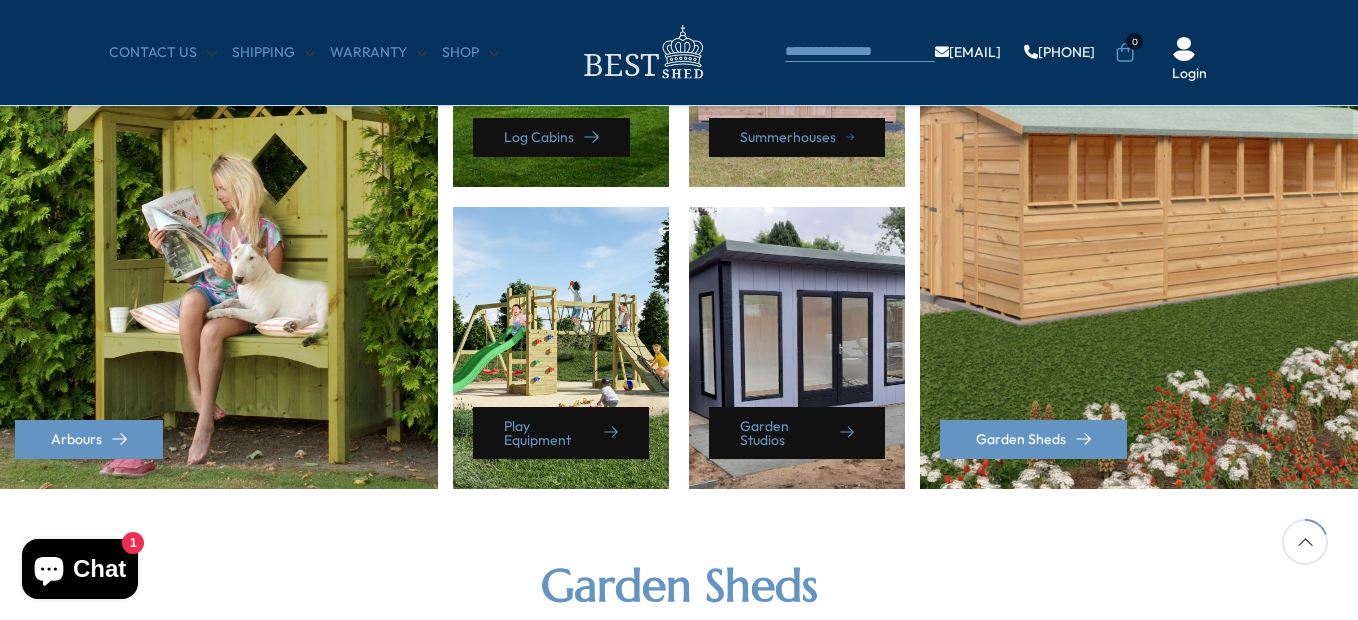 click on "Garden Sheds" at bounding box center [1141, 203] 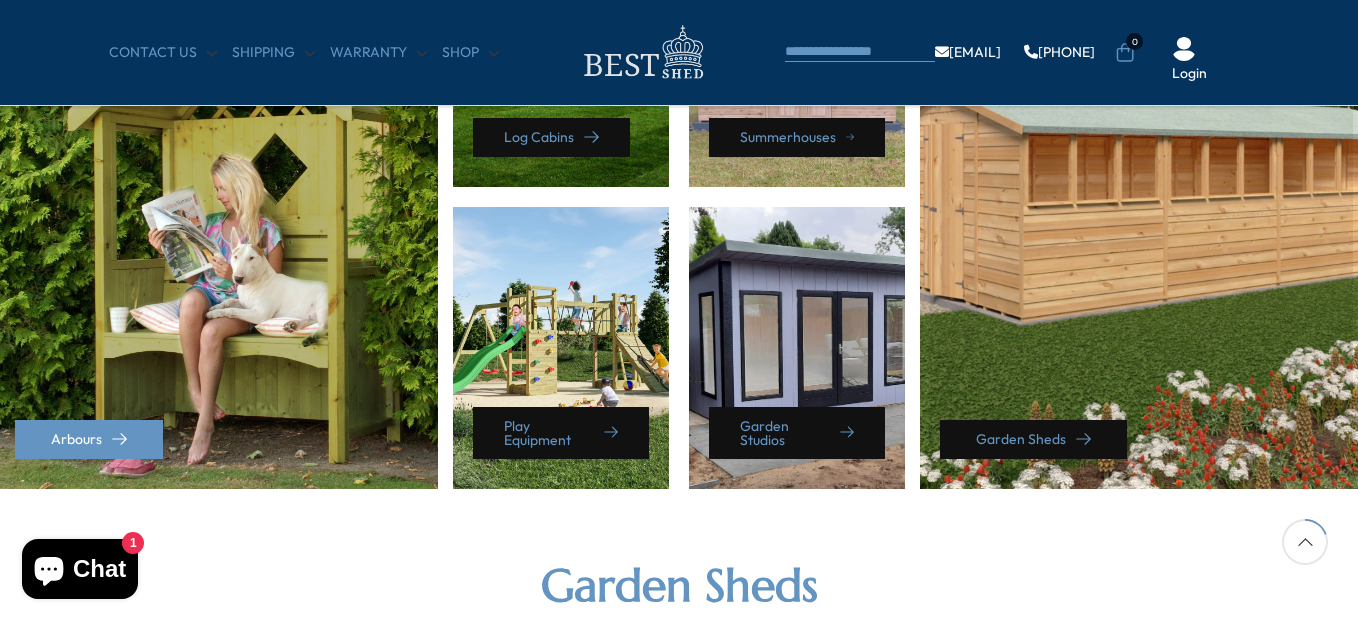 click on "Garden Sheds" at bounding box center [1033, 439] 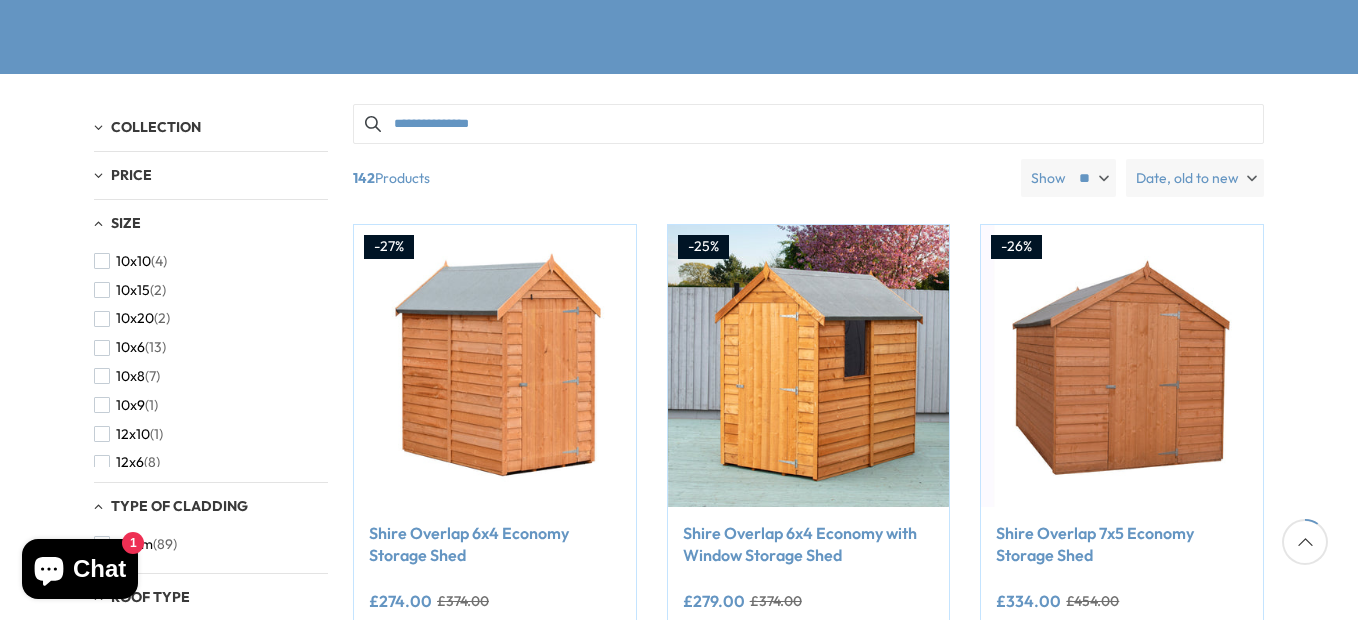 scroll, scrollTop: 400, scrollLeft: 0, axis: vertical 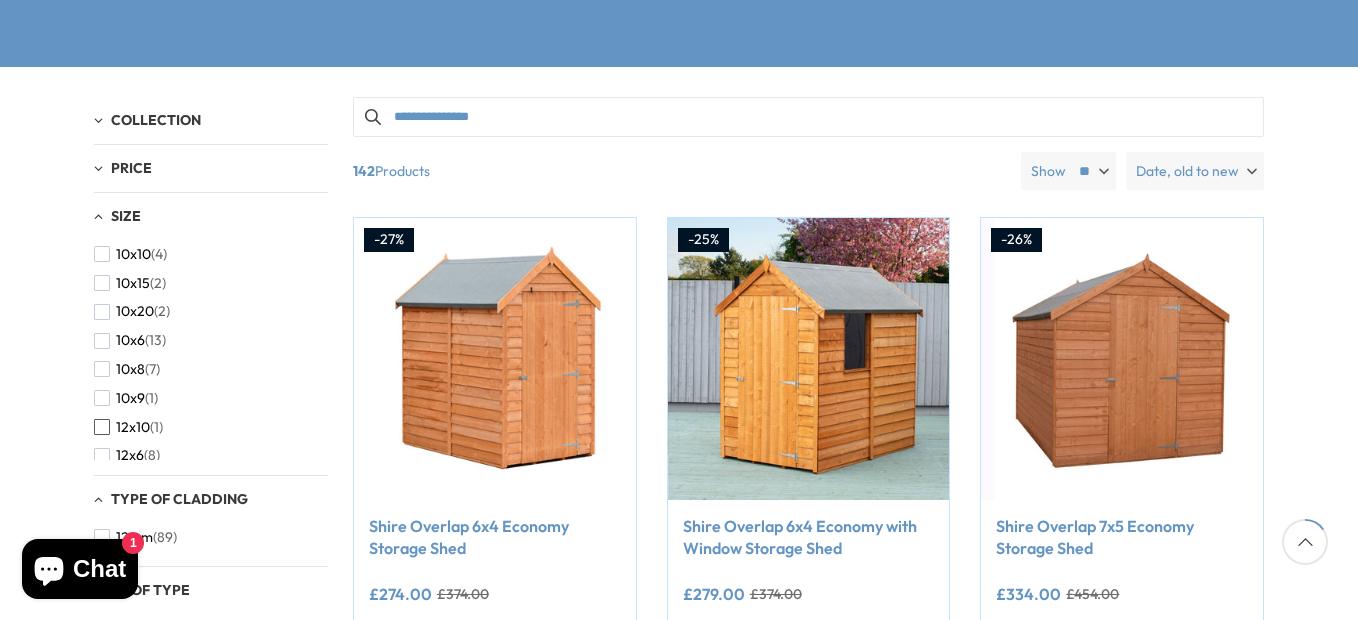 click on "12x10" at bounding box center [133, 427] 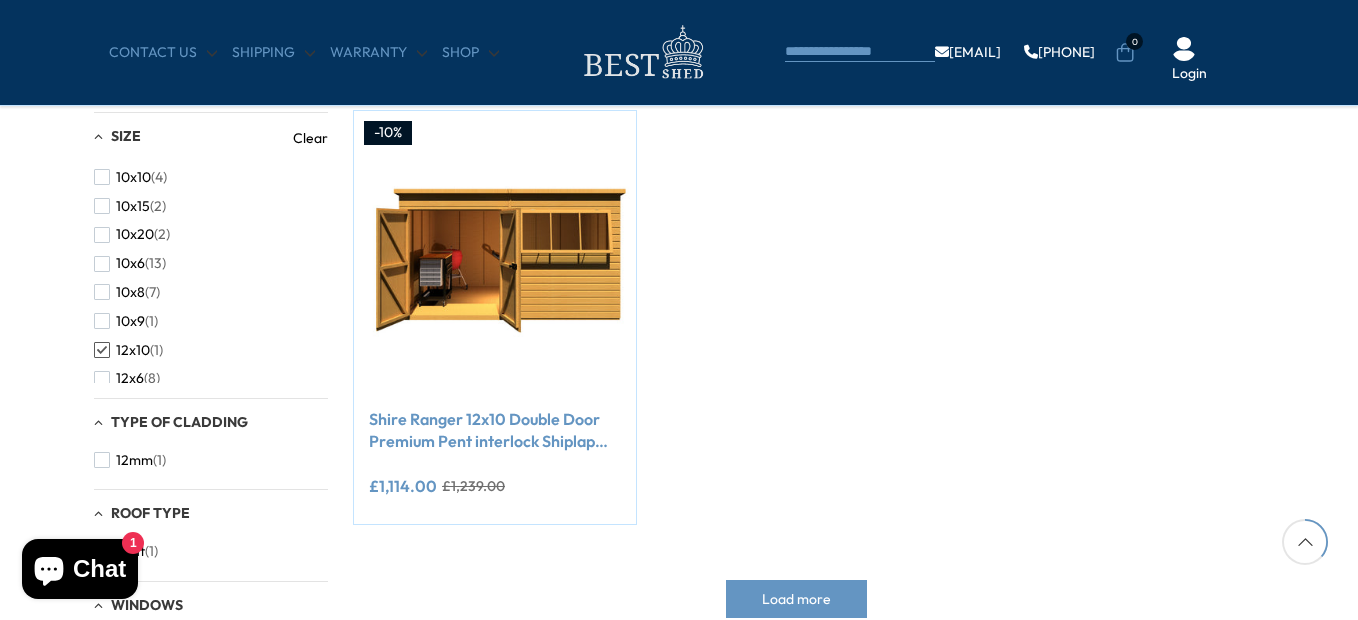 scroll, scrollTop: 400, scrollLeft: 0, axis: vertical 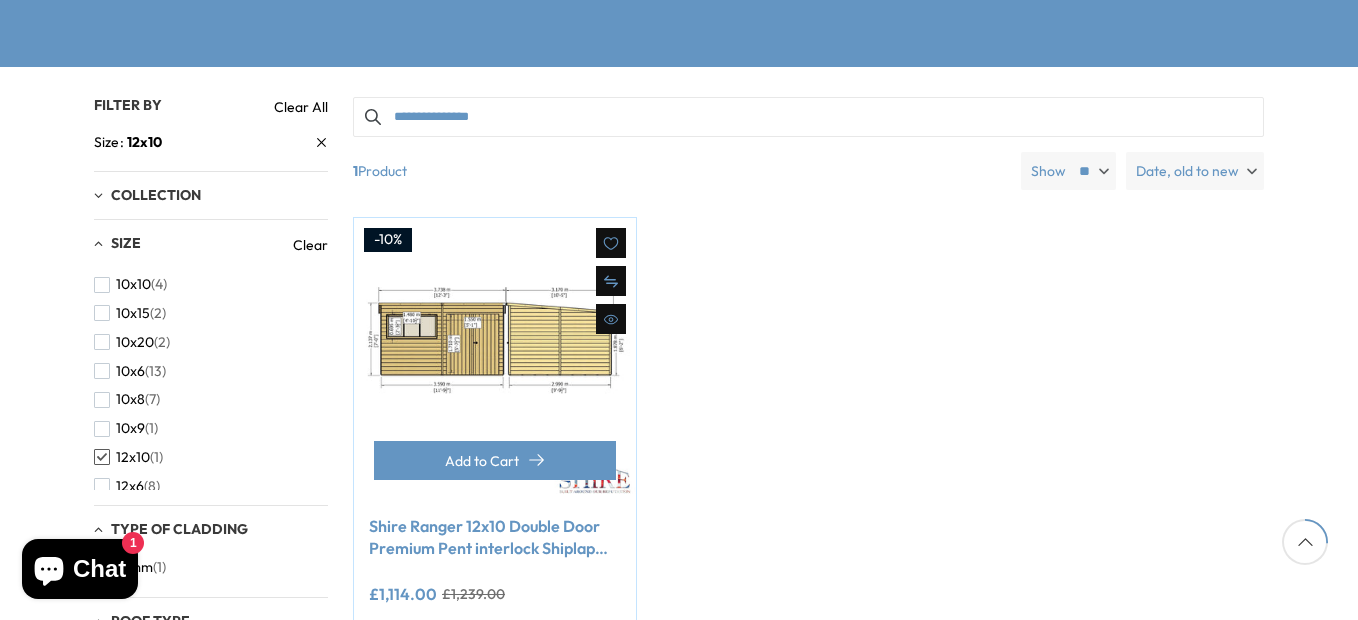 click at bounding box center (495, 359) 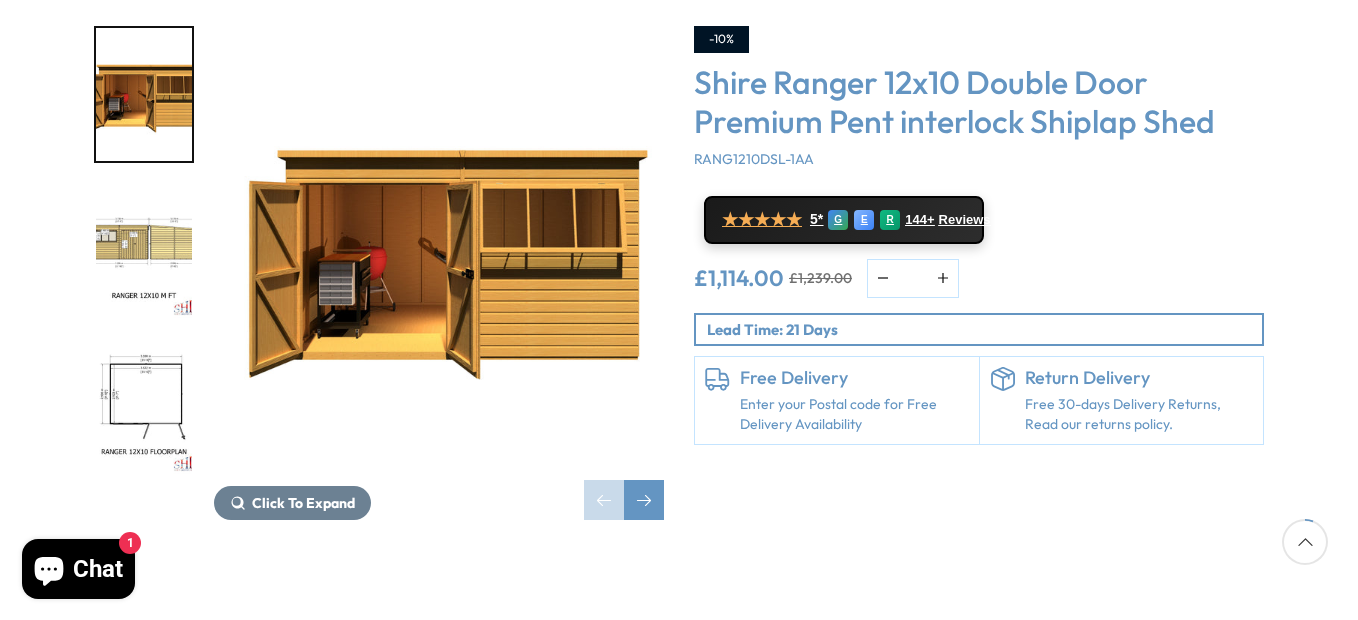 scroll, scrollTop: 300, scrollLeft: 0, axis: vertical 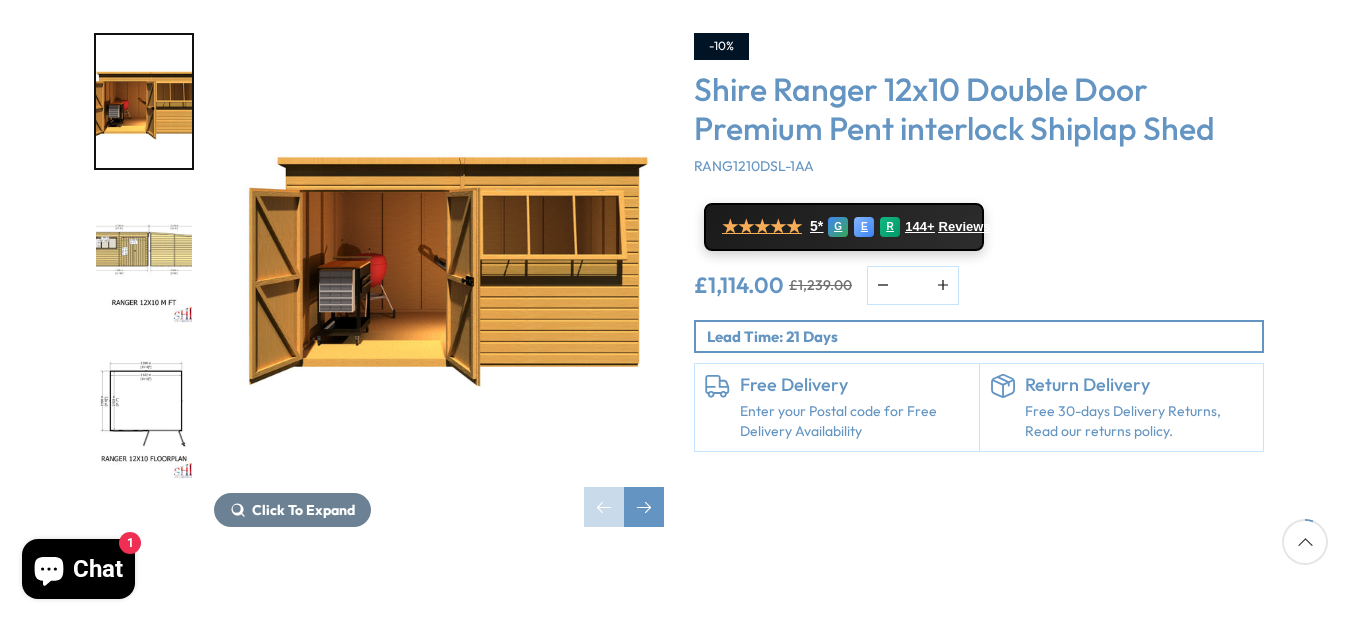 click at bounding box center (144, 258) 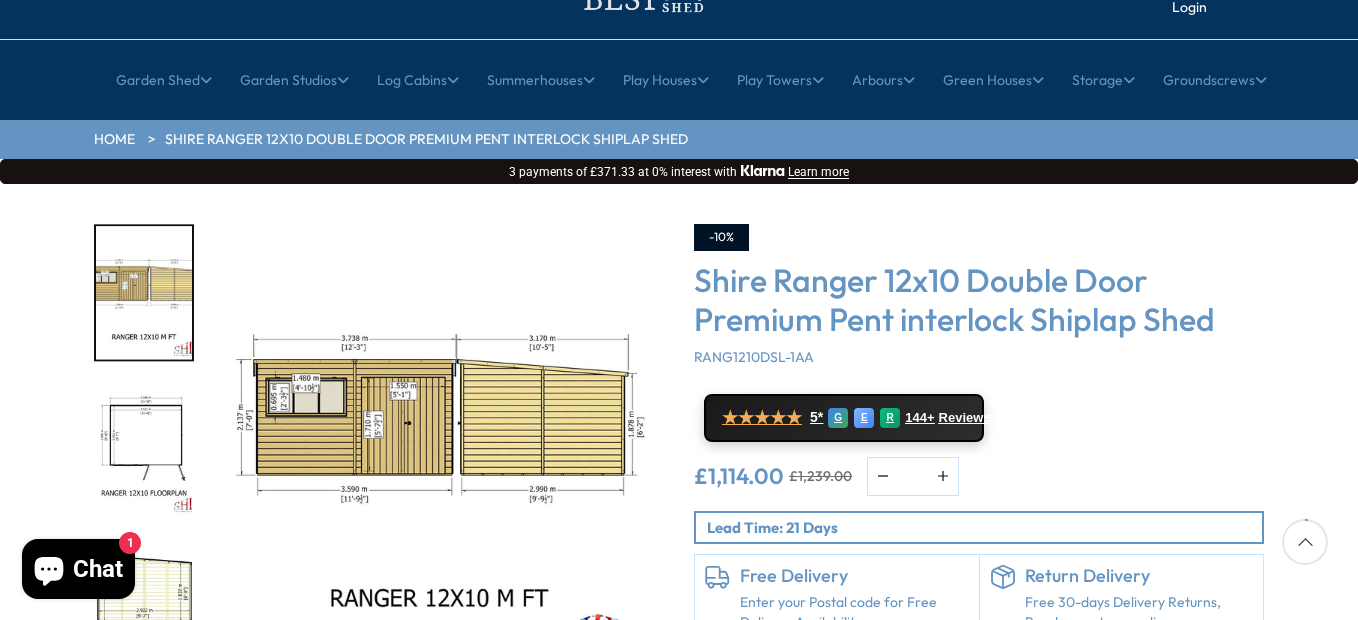 scroll, scrollTop: 0, scrollLeft: 0, axis: both 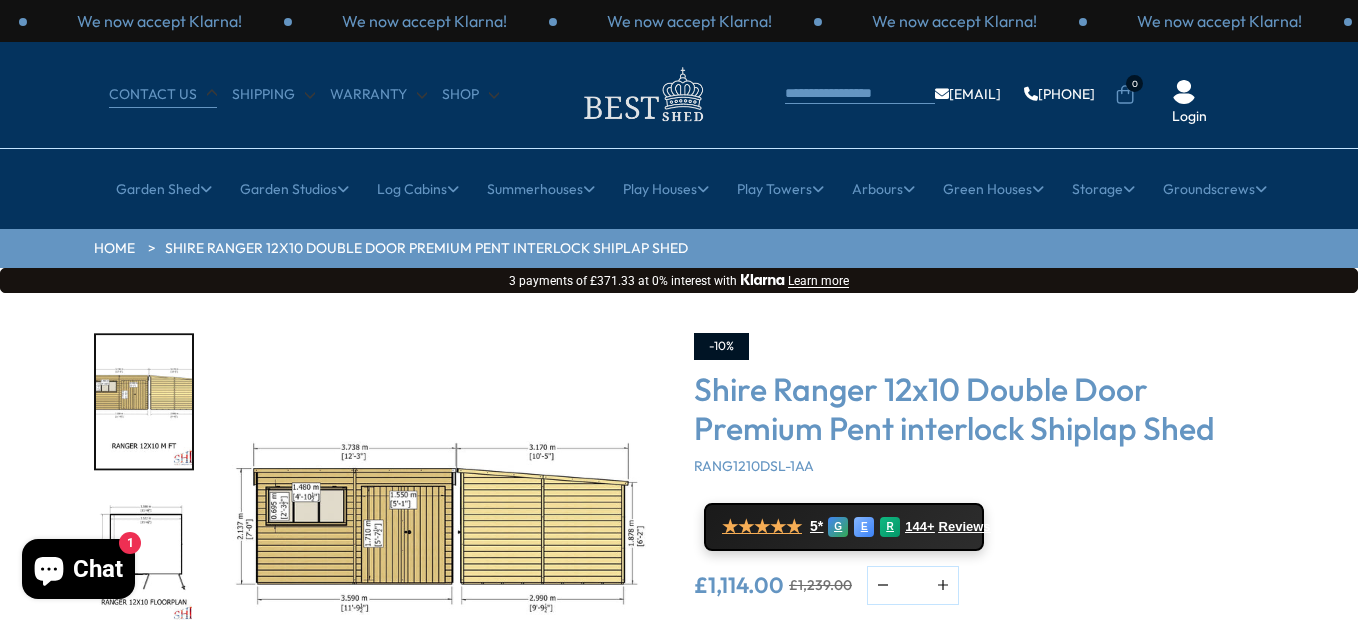 click on "CONTACT US" at bounding box center [163, 95] 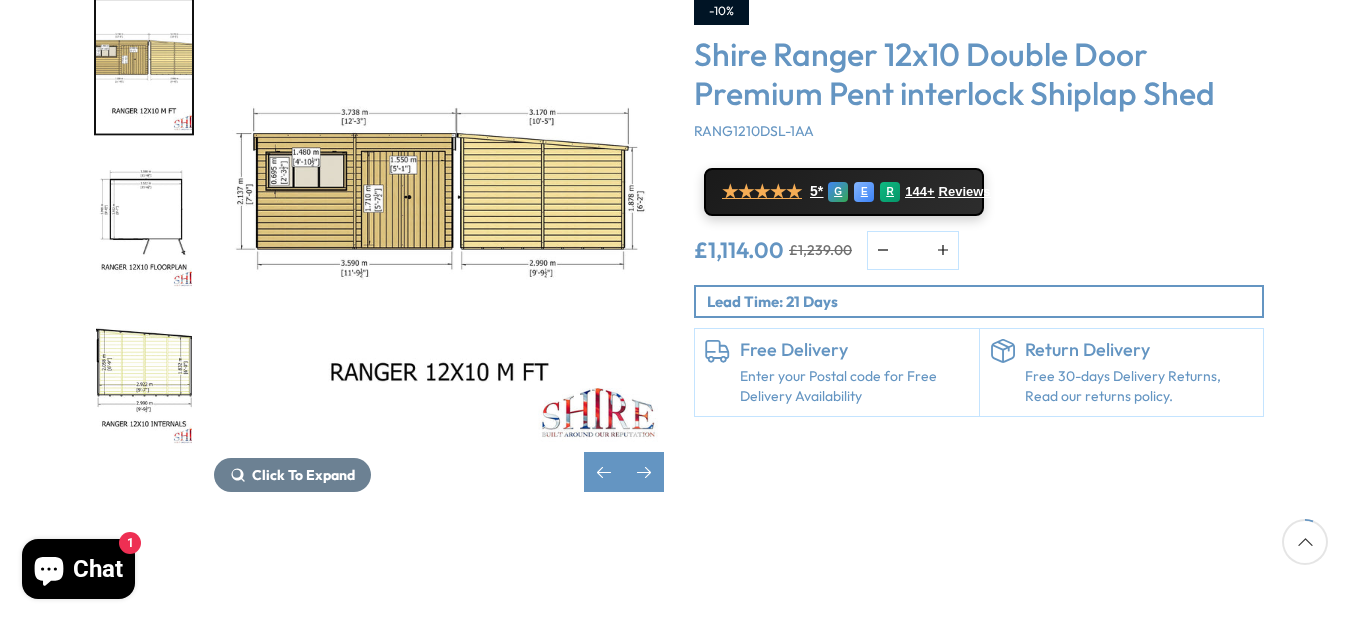 scroll, scrollTop: 300, scrollLeft: 0, axis: vertical 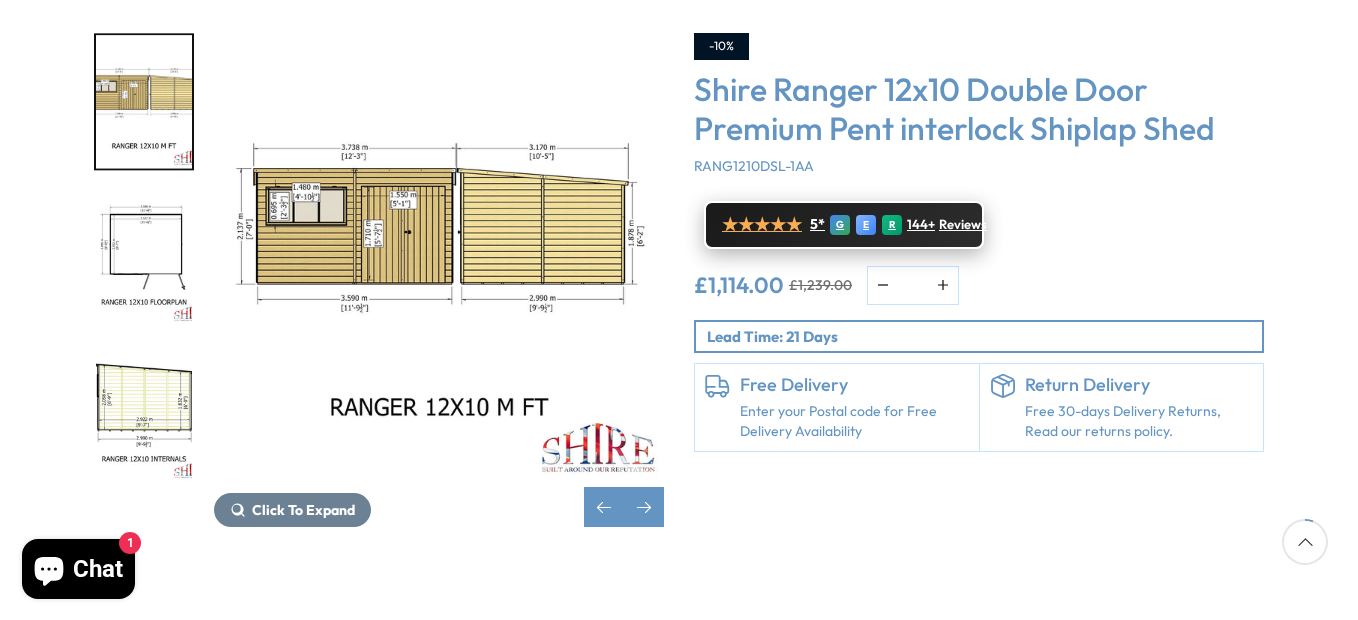 click on "144+" at bounding box center (921, 225) 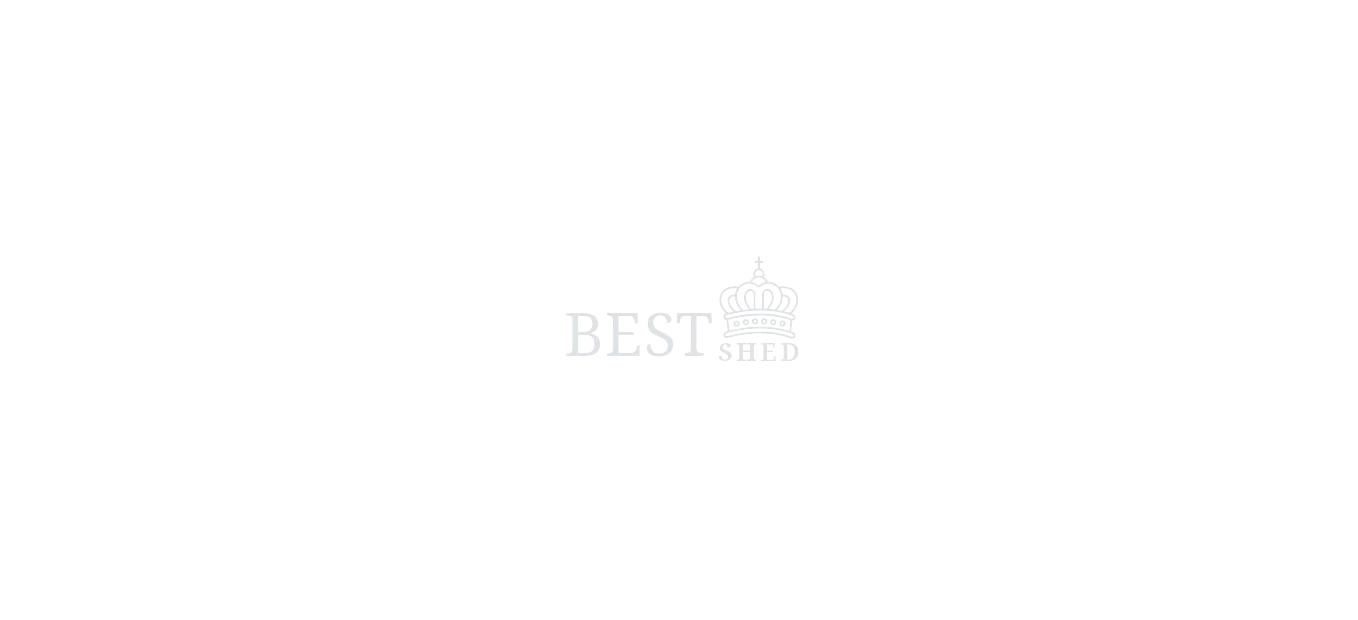 scroll, scrollTop: 0, scrollLeft: 0, axis: both 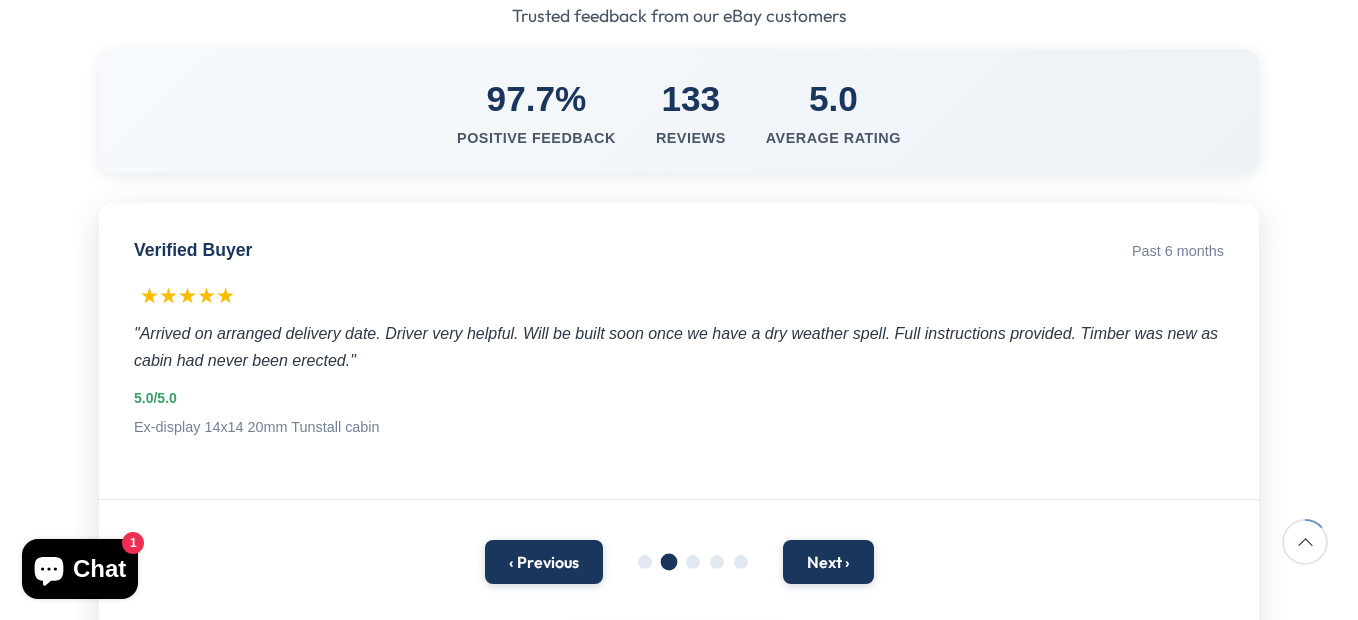 click on "Customer Reviews
eBay Reviews
Trusted feedback from our eBay customers
97.7%
Positive Feedback
133
Reviews
5.0
Average Rating
Verified Buyer
Past 6 months
★★★★★
"Okay, where do I start this is a quality shed, mid range, but great for the price, emailed a few times to arrange delivery, and wow arrived on time, the driver was a great chap and very nice. The shed was put together in an afternoon by myself and I am very pleased, all in all a great service and it doesn't leak :-)"
5.0/5.0
Shire Overlap Pent 6x4 Storage Shed
Verified Buyer
Past 6 months
★★★★★" at bounding box center (679, 1090) 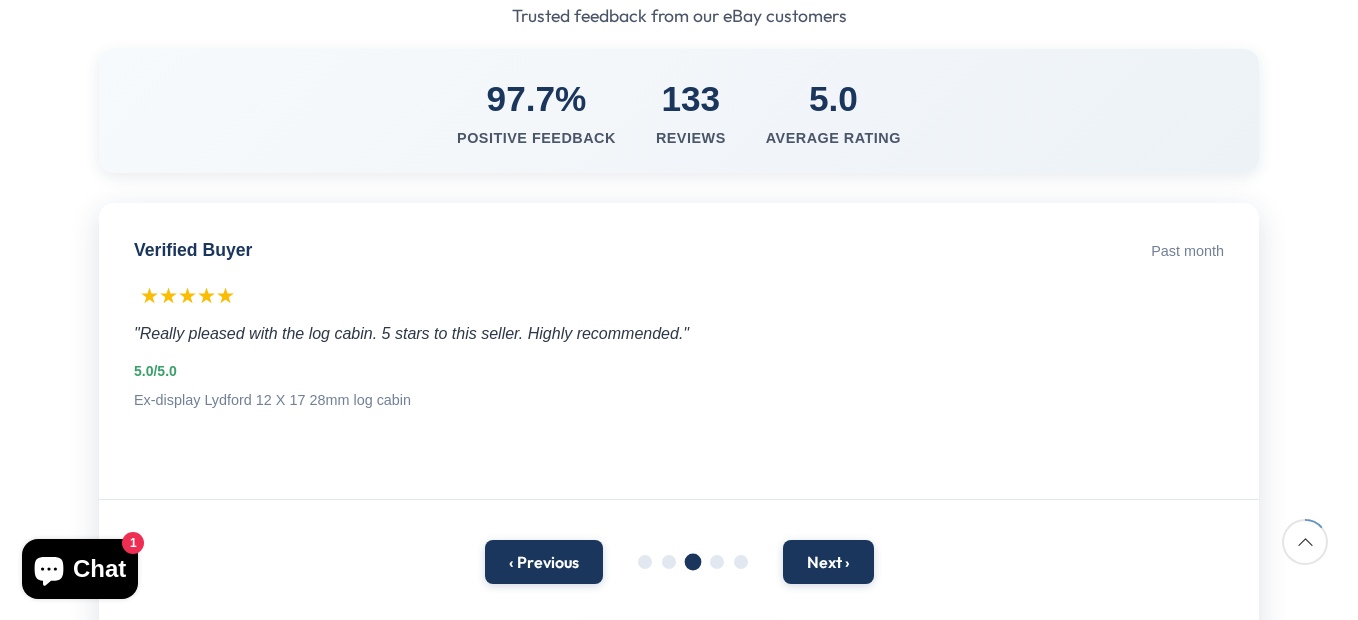 click on "Verified Buyer
Past month
★★★★★
"Really pleased with the log cabin. 5 stars to this seller. Highly recommended."
5.0/5.0
Ex-display Lydford 12 X 17 28mm log cabin" at bounding box center (679, 351) 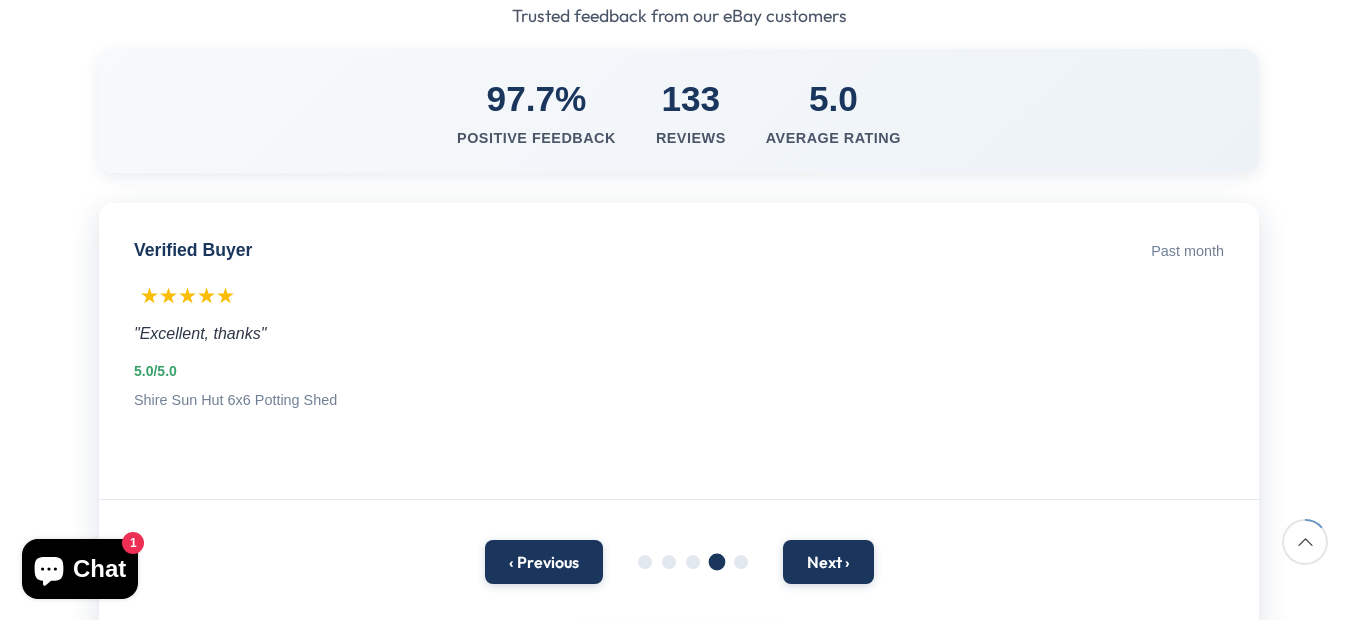 click on "Verified Buyer
Past month
★★★★★
"Excellent, thanks"
5.0/5.0
Shire Sun Hut 6x6 Potting Shed" at bounding box center (679, 351) 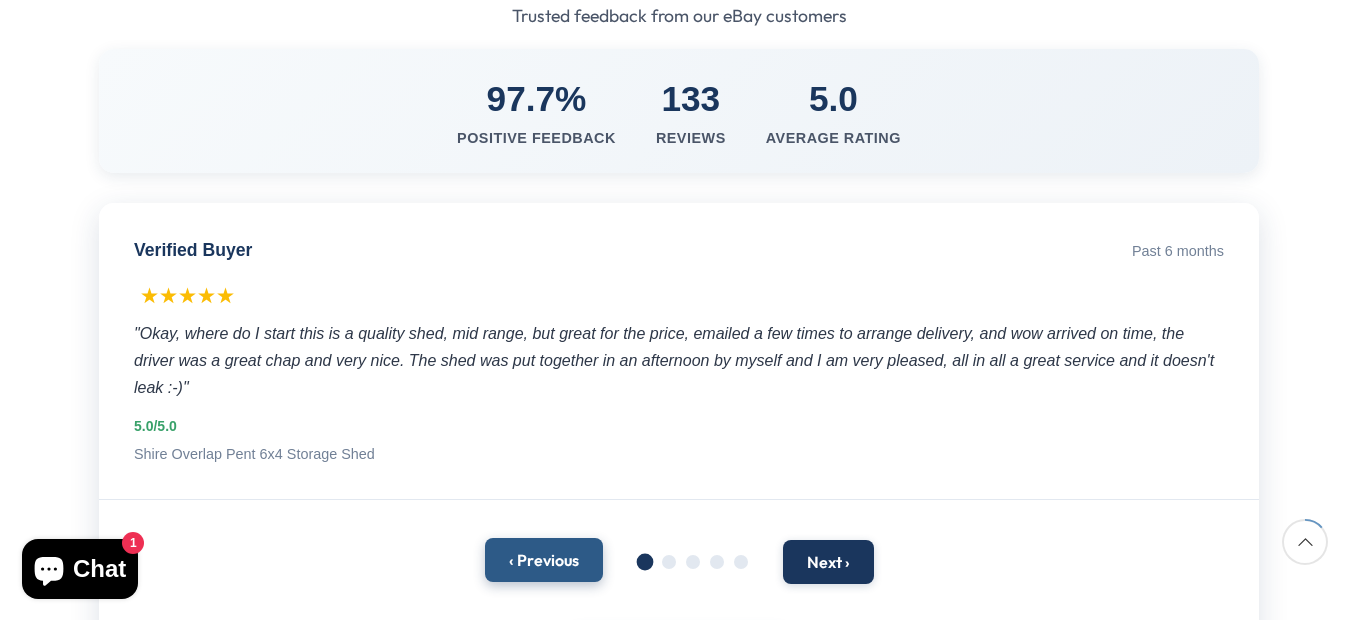 click on "‹ Previous" at bounding box center [544, 560] 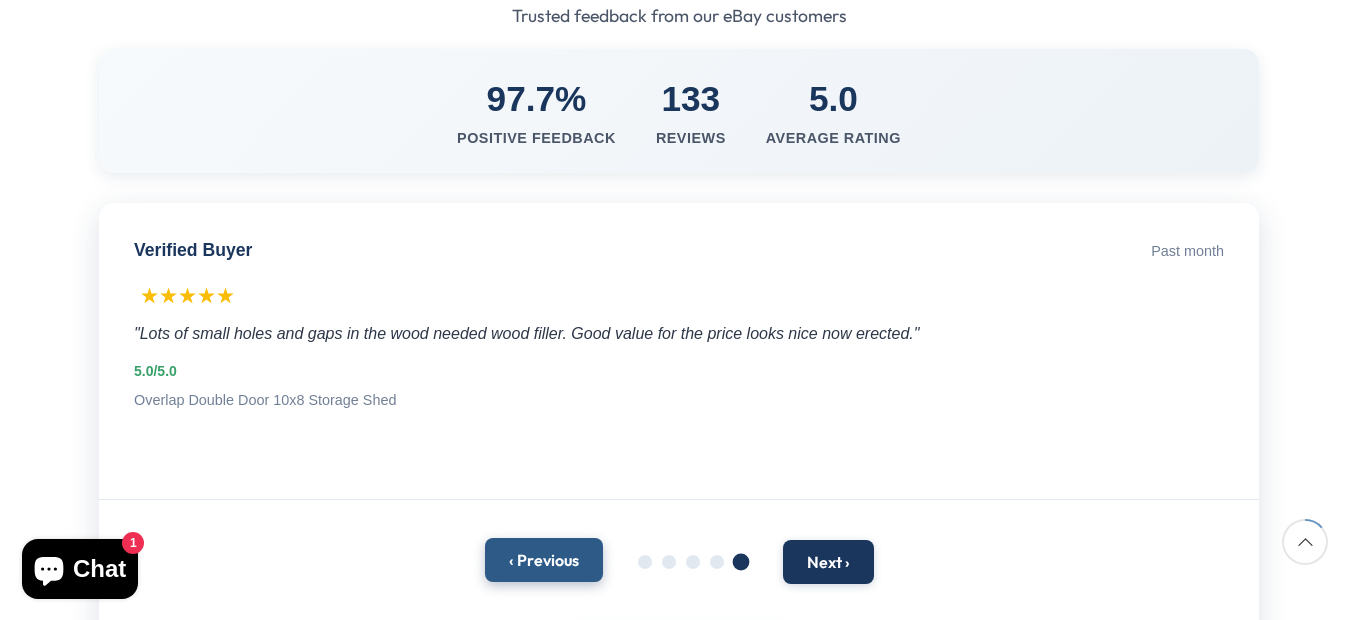 click on "‹ Previous" at bounding box center (544, 560) 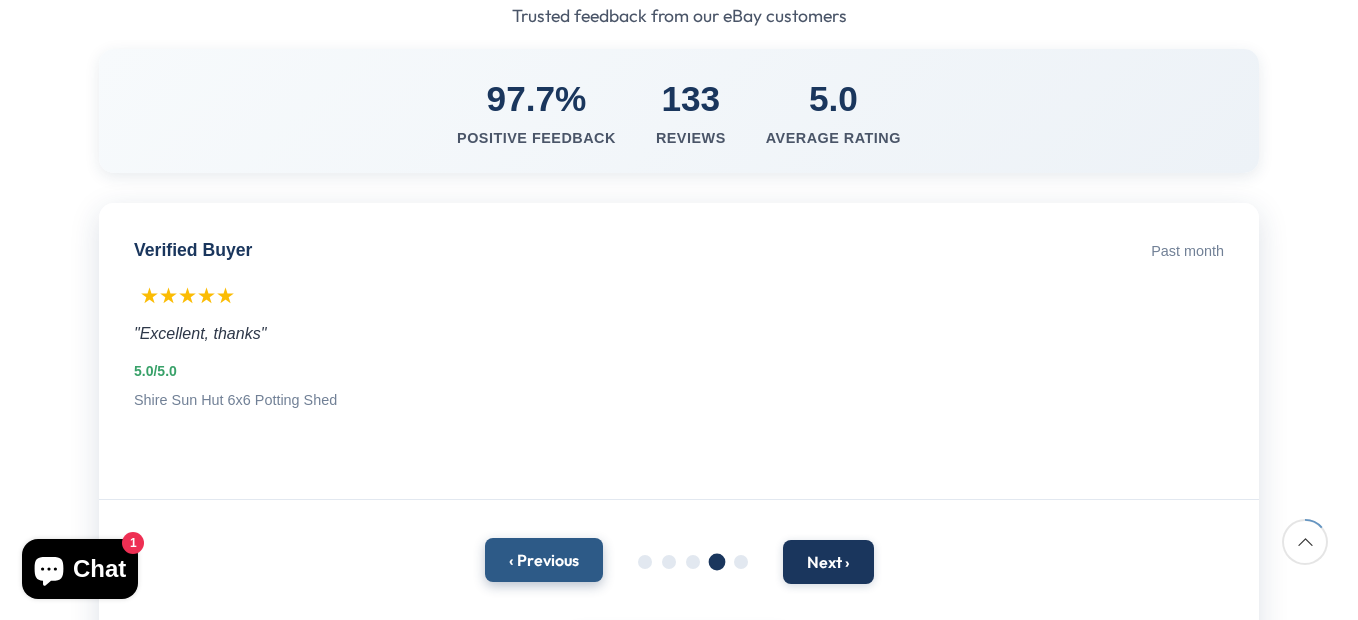 click on "‹ Previous" at bounding box center [544, 560] 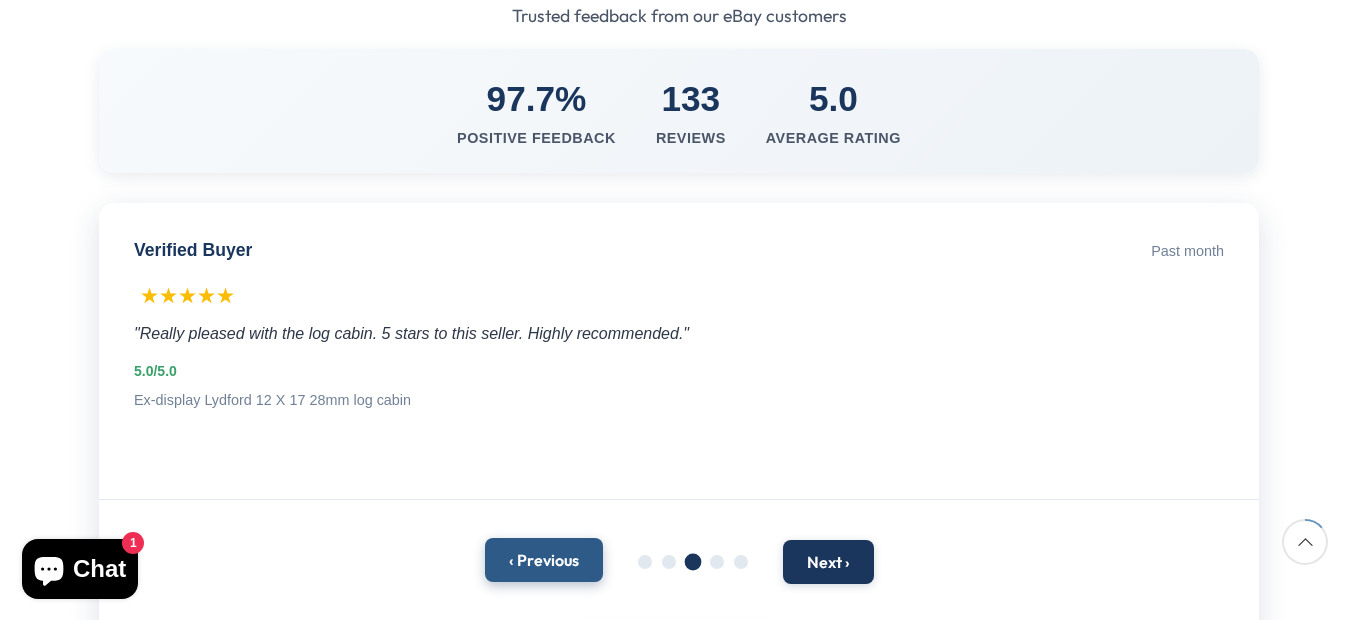 click on "‹ Previous" at bounding box center [544, 560] 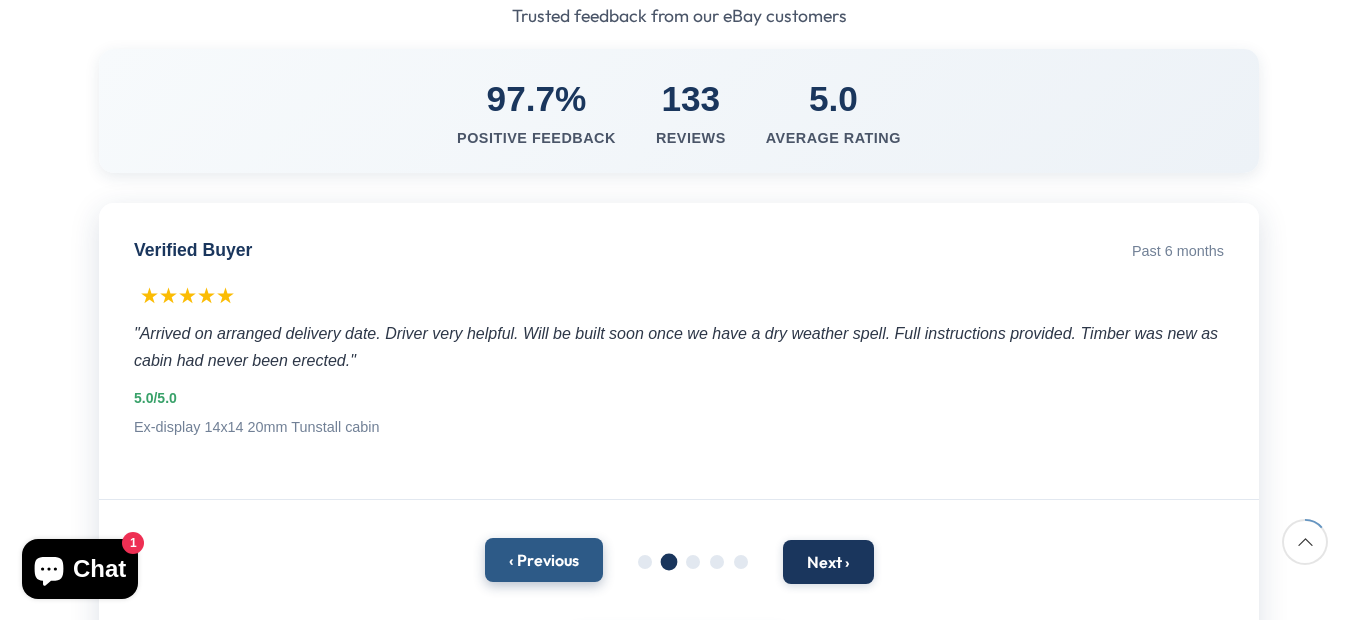 click on "‹ Previous" at bounding box center [544, 560] 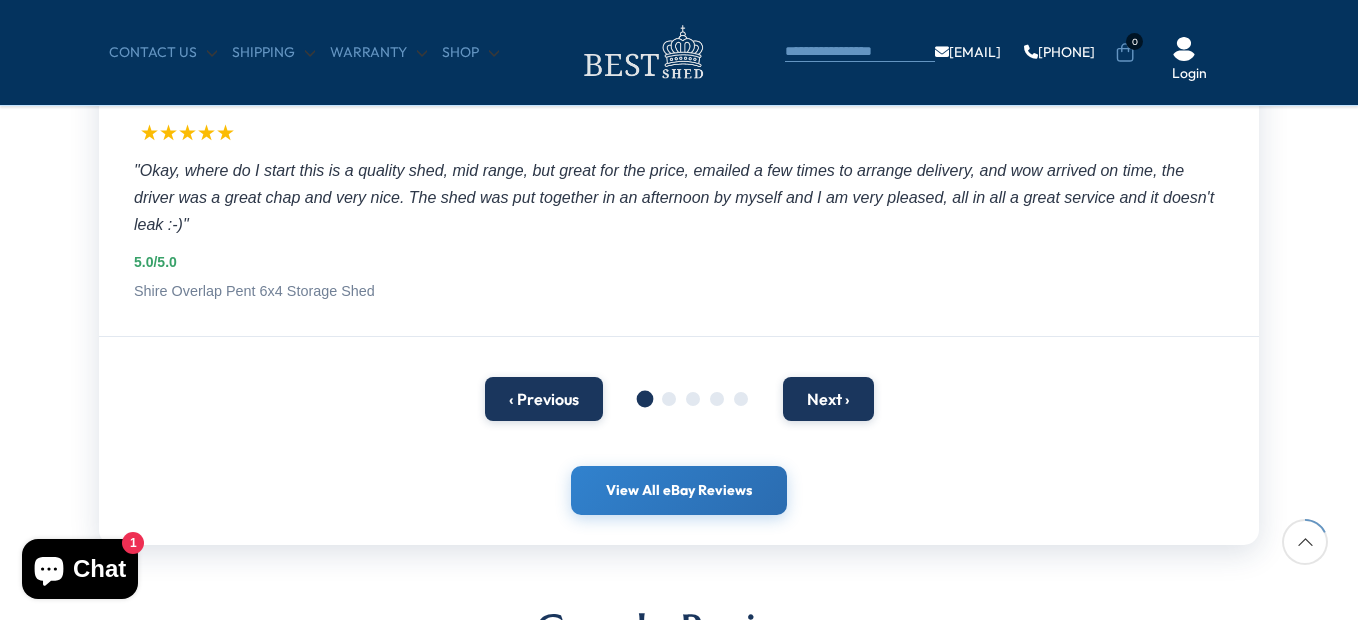 scroll, scrollTop: 500, scrollLeft: 0, axis: vertical 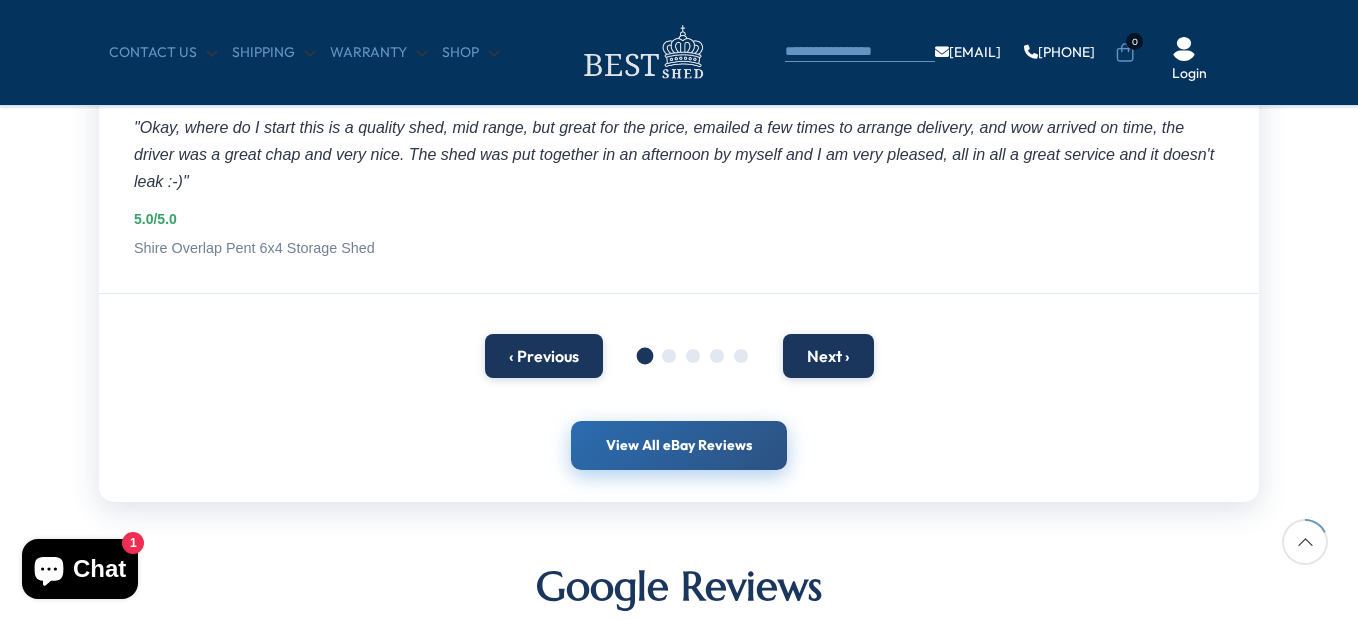 click on "View All eBay Reviews" at bounding box center (679, 446) 